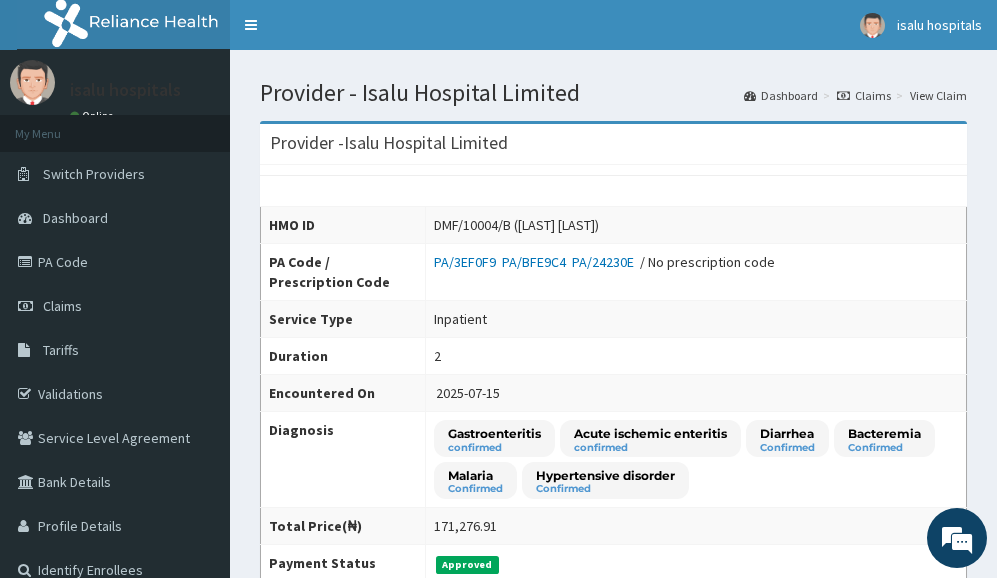 scroll, scrollTop: 576, scrollLeft: 0, axis: vertical 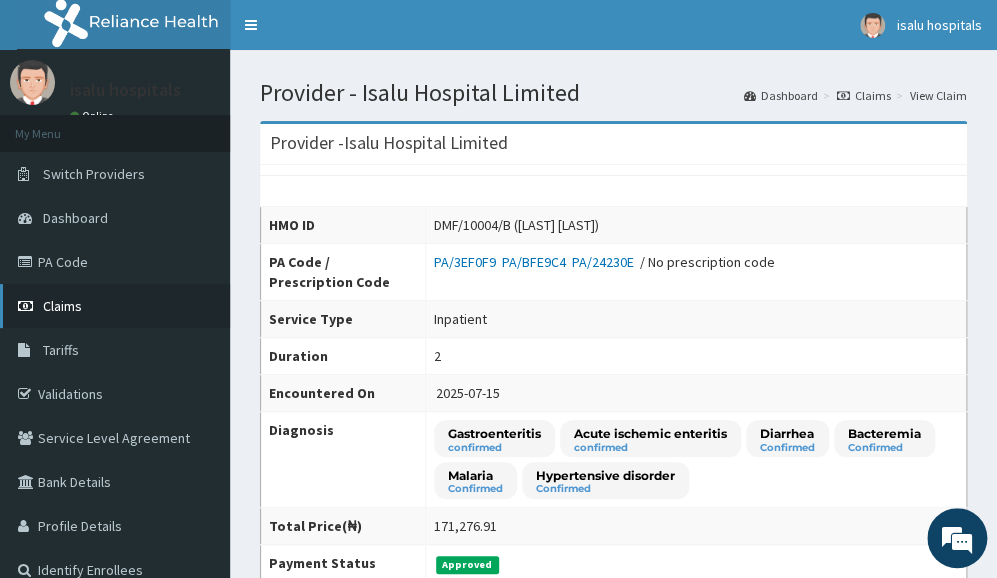 click on "Claims" at bounding box center (115, 306) 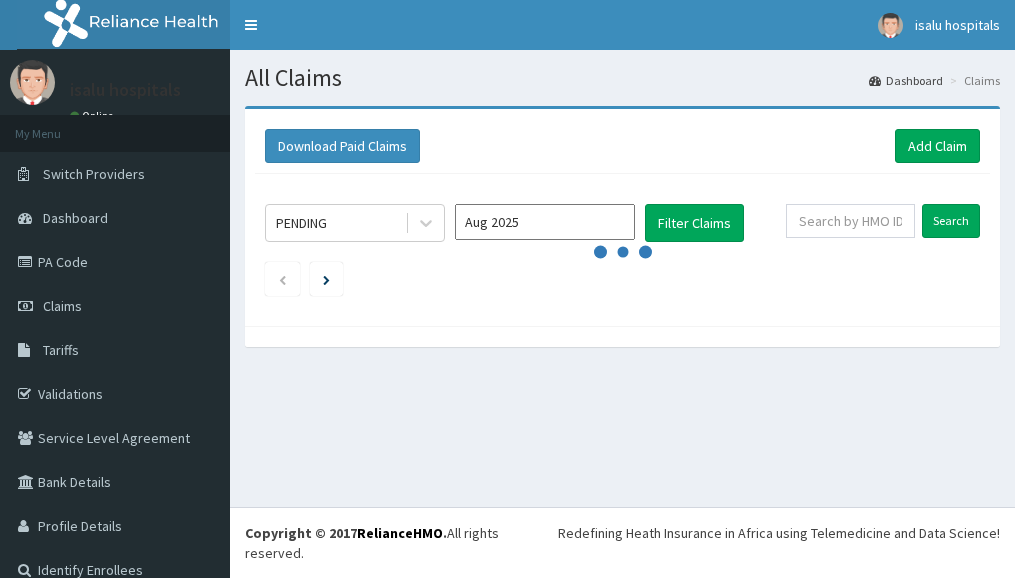 scroll, scrollTop: 0, scrollLeft: 0, axis: both 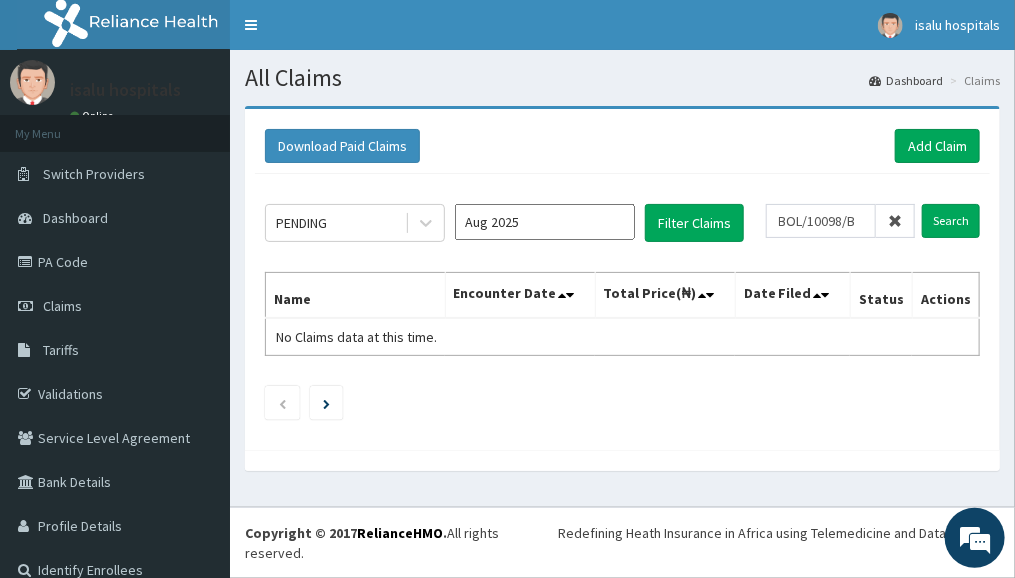 drag, startPoint x: 773, startPoint y: 219, endPoint x: 793, endPoint y: 219, distance: 20 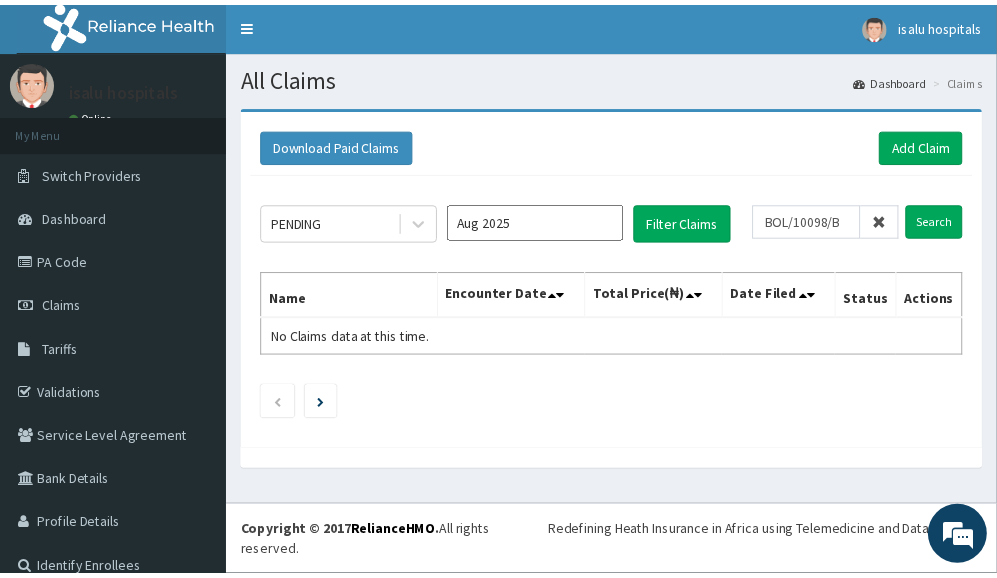 scroll, scrollTop: 0, scrollLeft: 0, axis: both 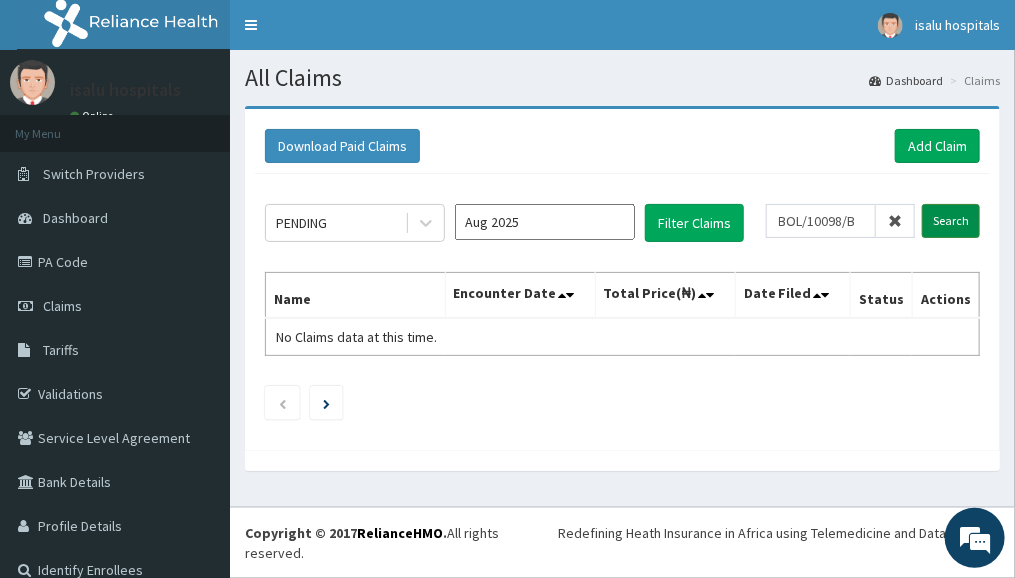 type on "BOL/10098/B" 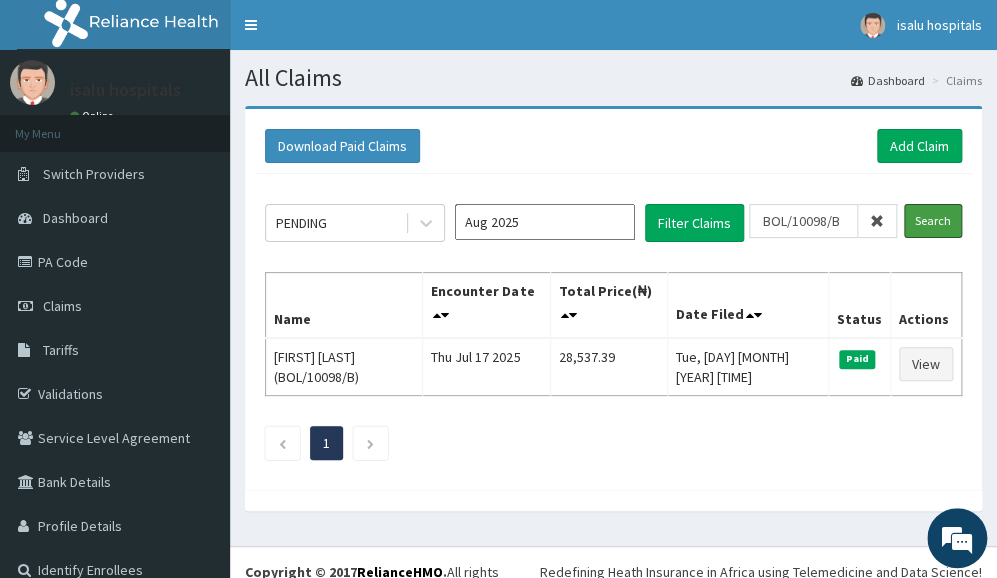 scroll, scrollTop: 0, scrollLeft: 0, axis: both 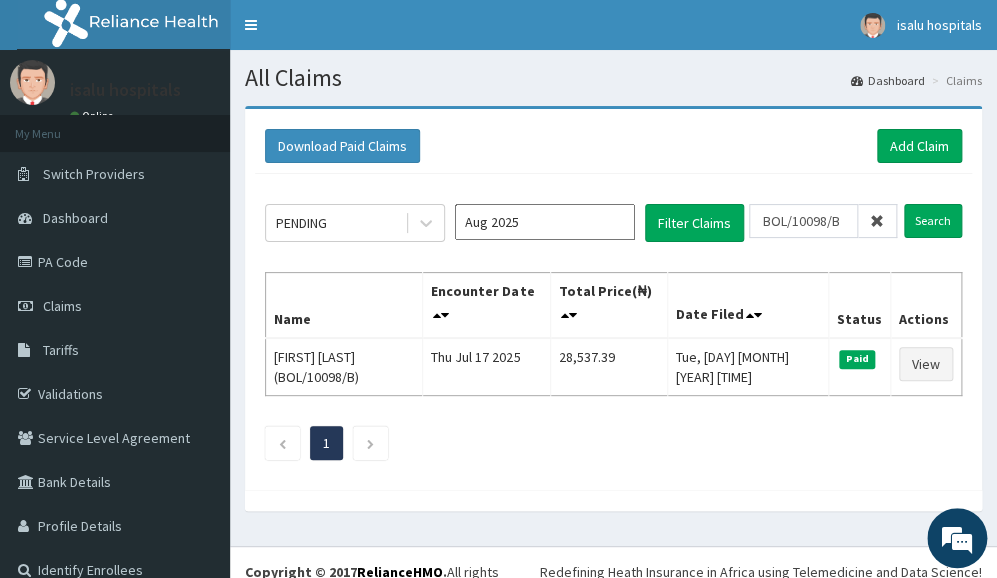 click on "Download Paid Claims Add Claim × Note you can only download claims within a maximum of 1 year and the dates will auto-adjust when you select range that is greater than 1 year From 04-05-2025 To 04-08-2025 Close Download PENDING Aug 2025 Filter Claims BOL/10098/B Search Name Encounter Date Total Price(₦) Date Filed Status Actions Oredola Shadare (BOL/10098/B) Thu Jul 17 2025 28,537.39 Tue, 22 Jul 2025 08:58:42 GMT Paid View 1" at bounding box center (613, 299) 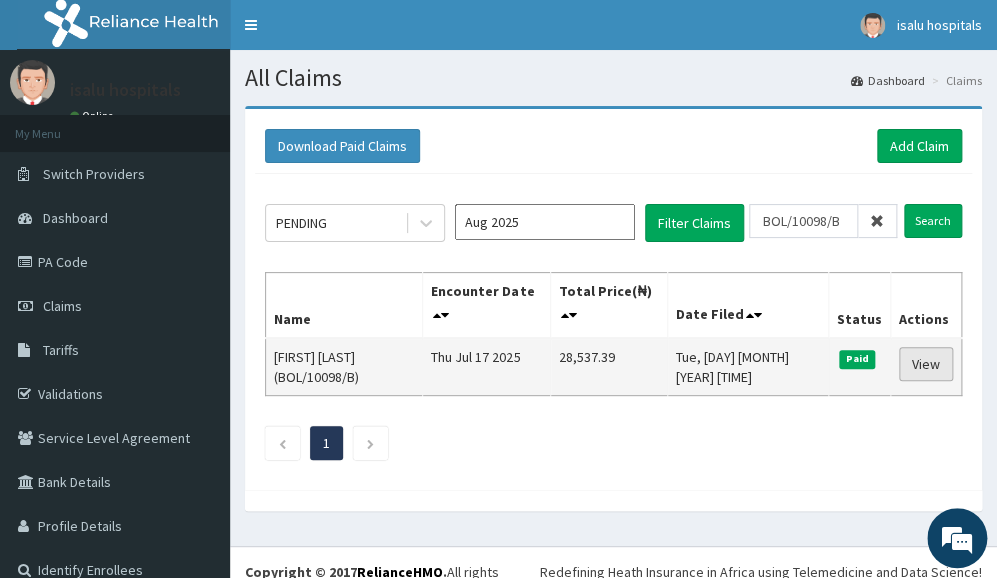 click on "View" at bounding box center (926, 364) 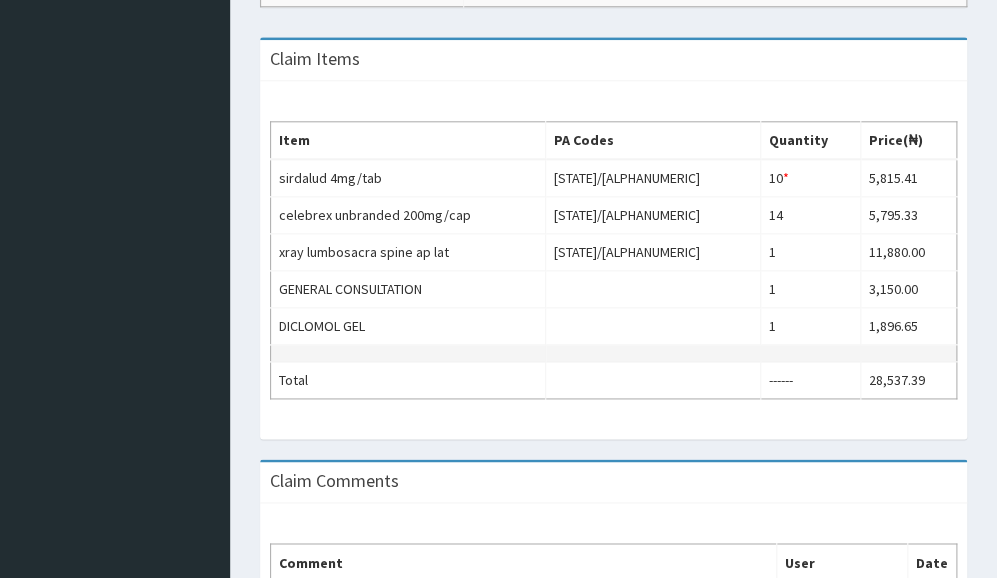 scroll, scrollTop: 624, scrollLeft: 0, axis: vertical 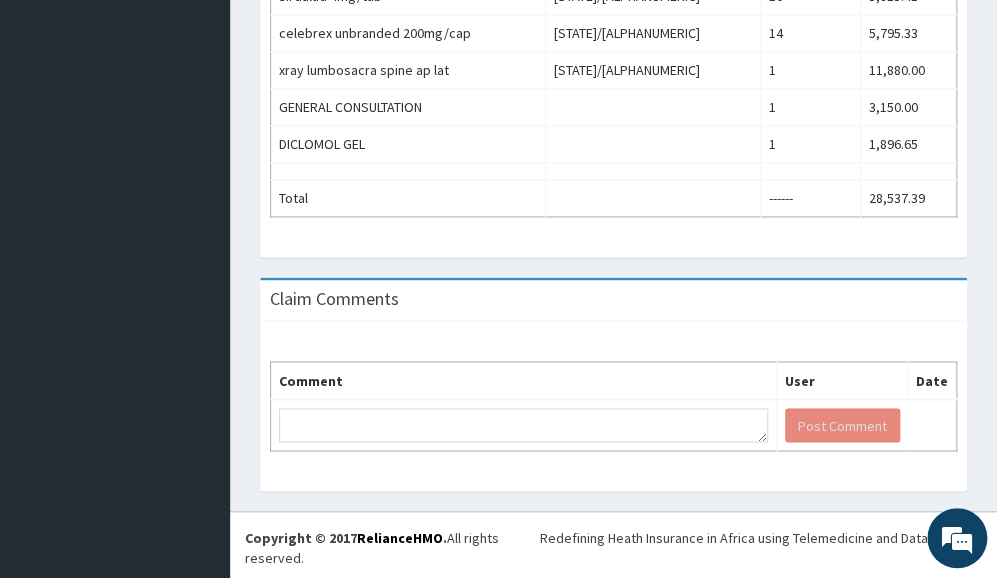 click on "Comment User Date Post Comment" at bounding box center [613, 406] 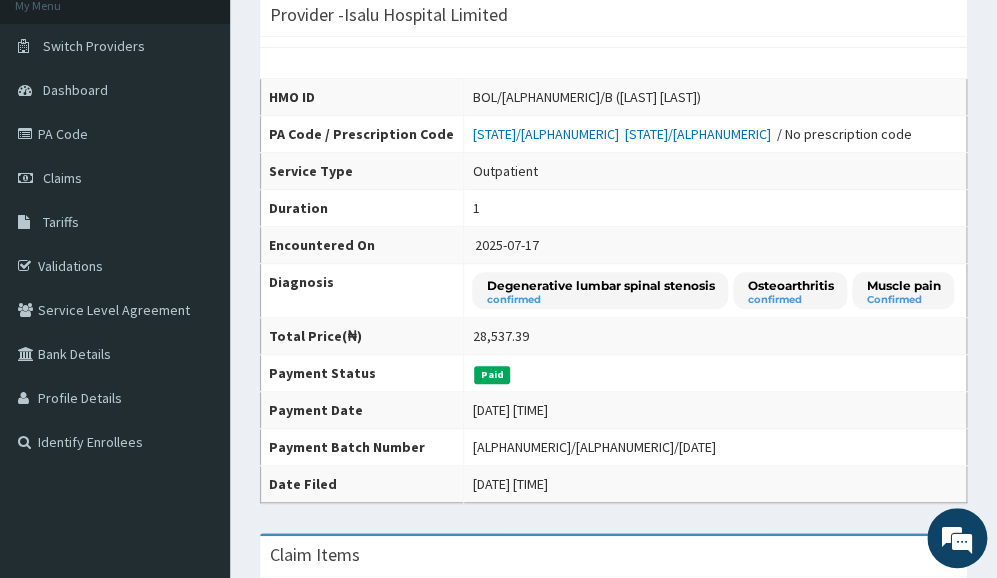 scroll, scrollTop: 0, scrollLeft: 0, axis: both 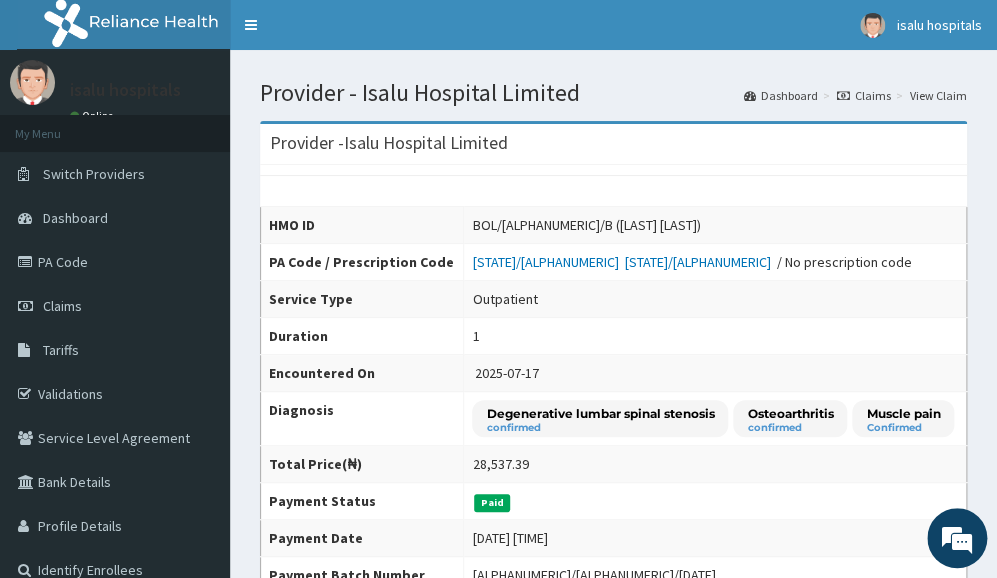 click on "Outpatient" at bounding box center [715, 299] 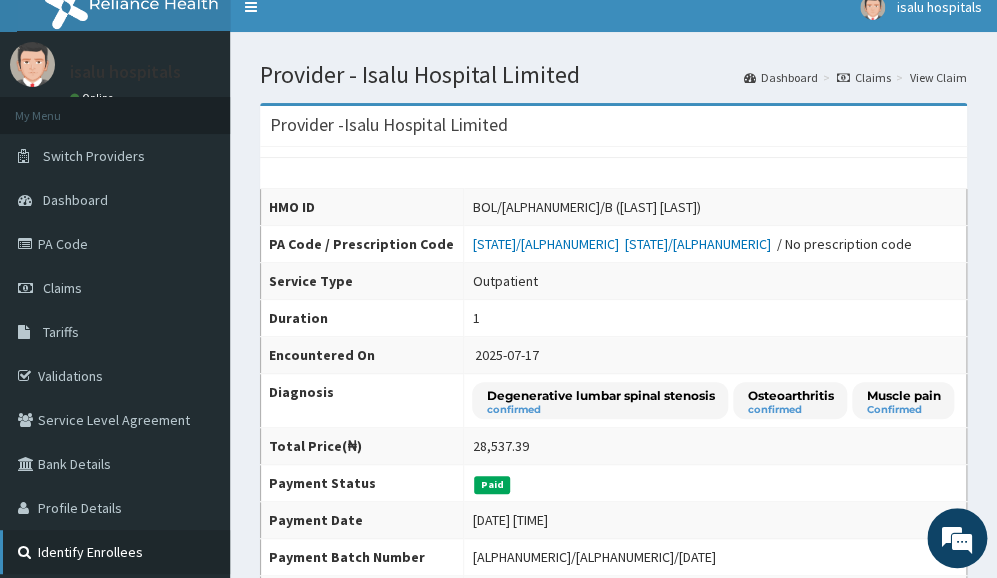 scroll, scrollTop: 124, scrollLeft: 0, axis: vertical 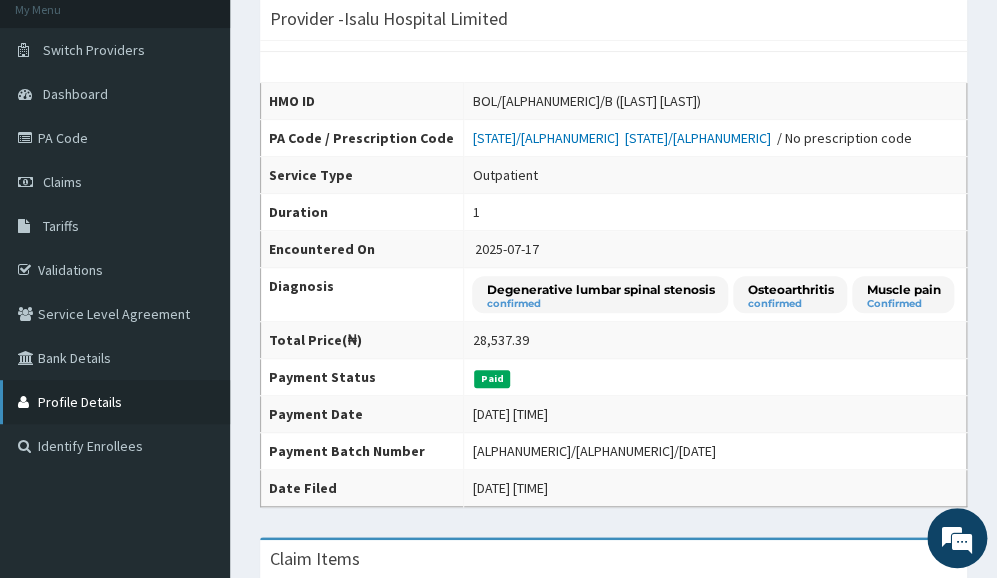 click on "Profile Details" at bounding box center (115, 402) 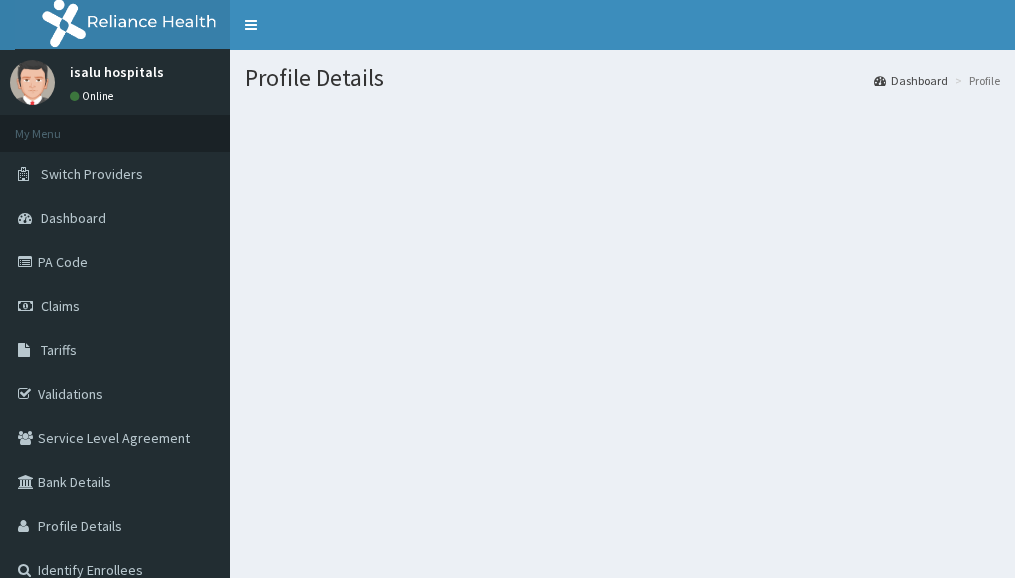 scroll, scrollTop: 0, scrollLeft: 0, axis: both 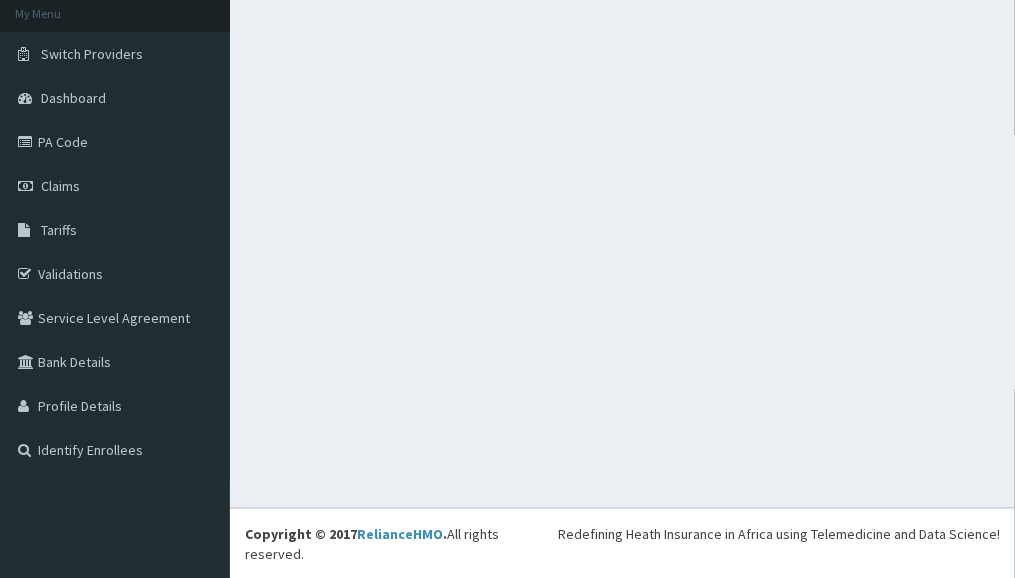 drag, startPoint x: 769, startPoint y: 193, endPoint x: 714, endPoint y: 202, distance: 55.7315 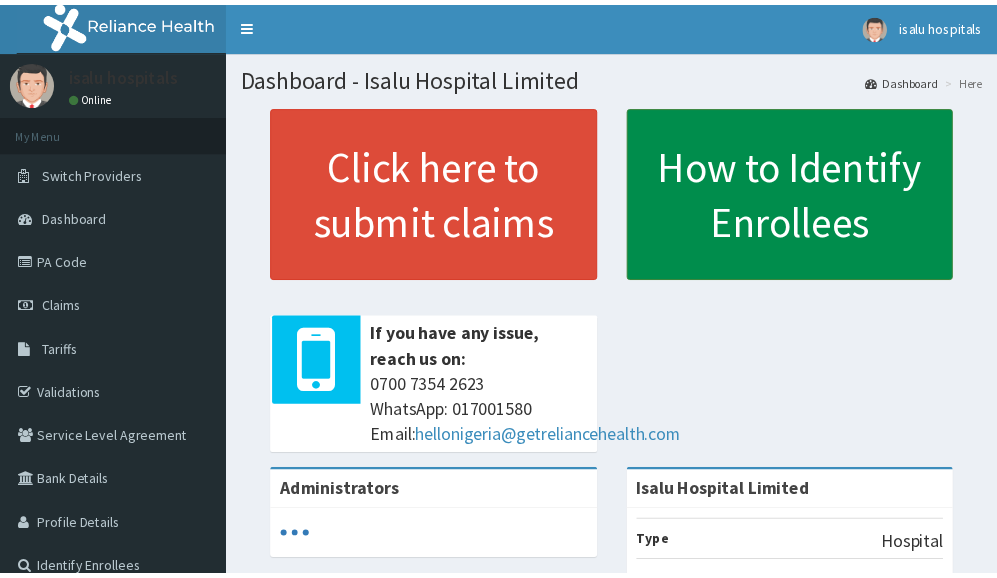 scroll, scrollTop: 0, scrollLeft: 0, axis: both 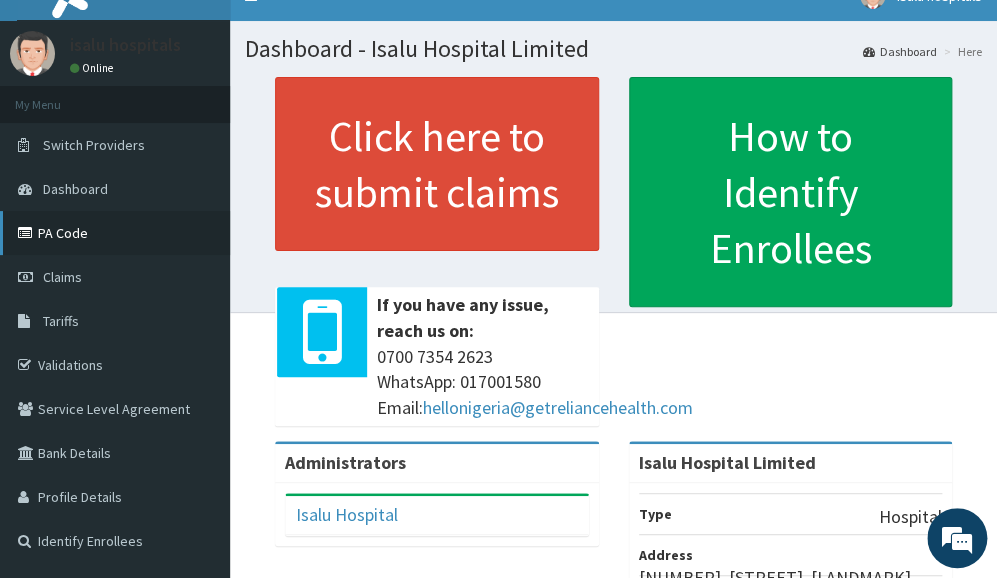 click on "PA Code" at bounding box center (115, 233) 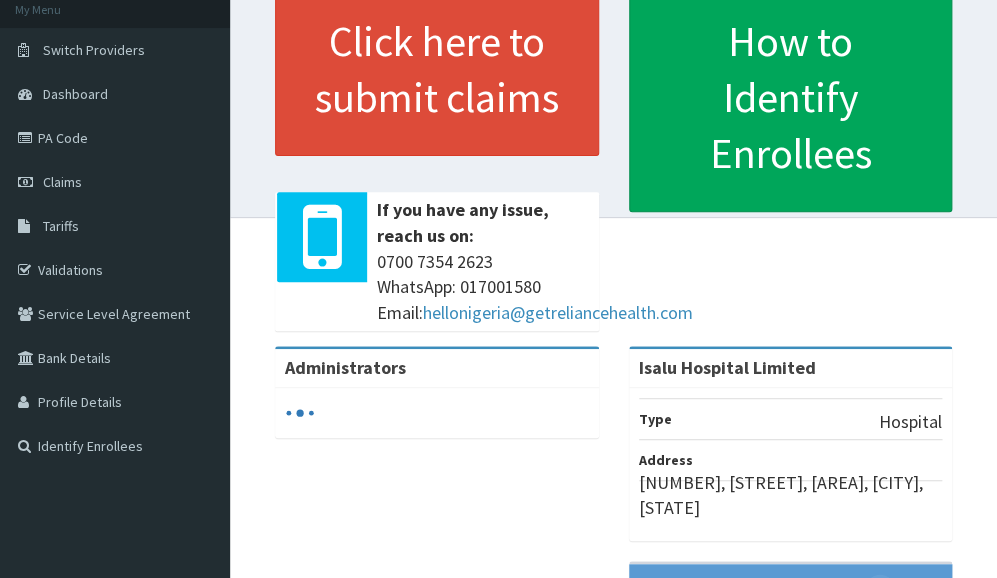 scroll, scrollTop: 124, scrollLeft: 0, axis: vertical 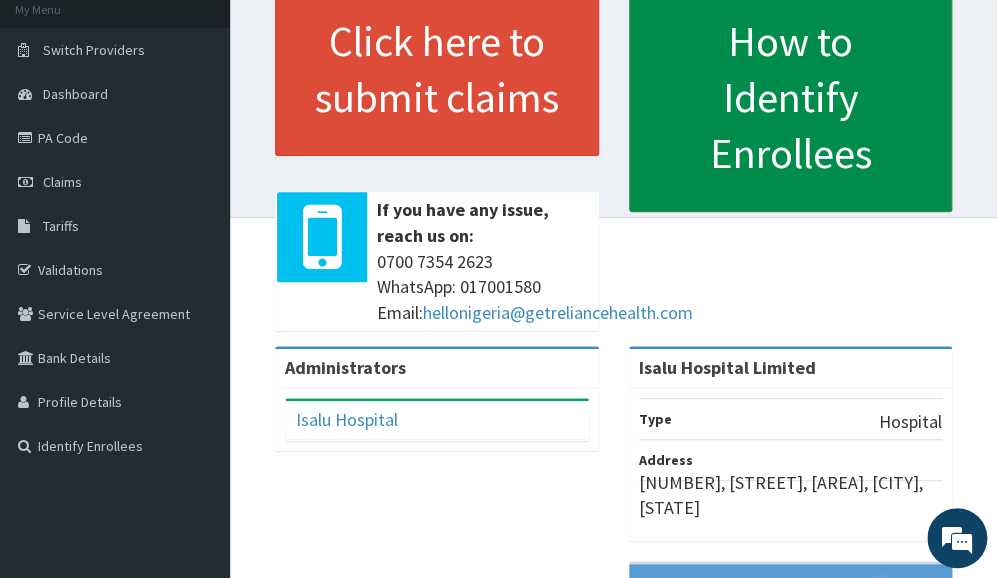 click on "How to Identify Enrollees" at bounding box center [791, 97] 